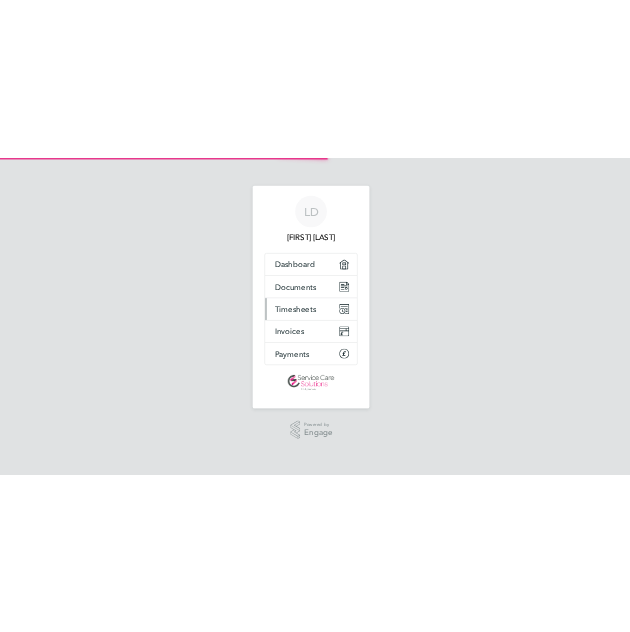 scroll, scrollTop: 0, scrollLeft: 0, axis: both 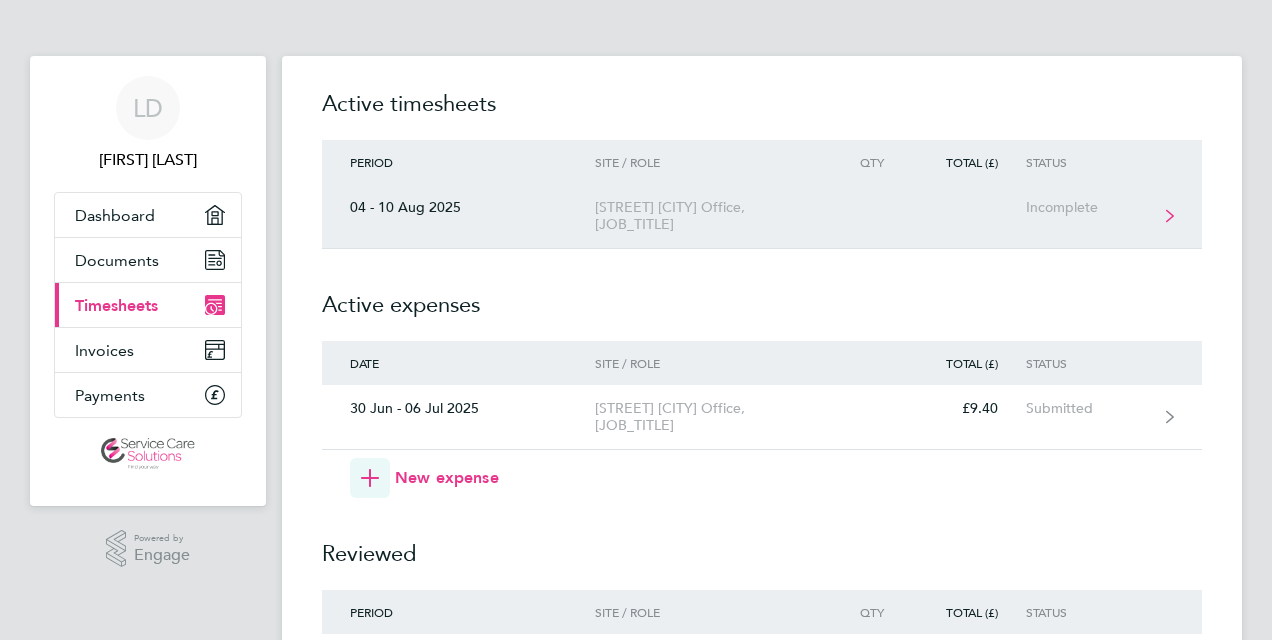 click on "[STREET] [CITY] Office, [JOB_TITLE]" 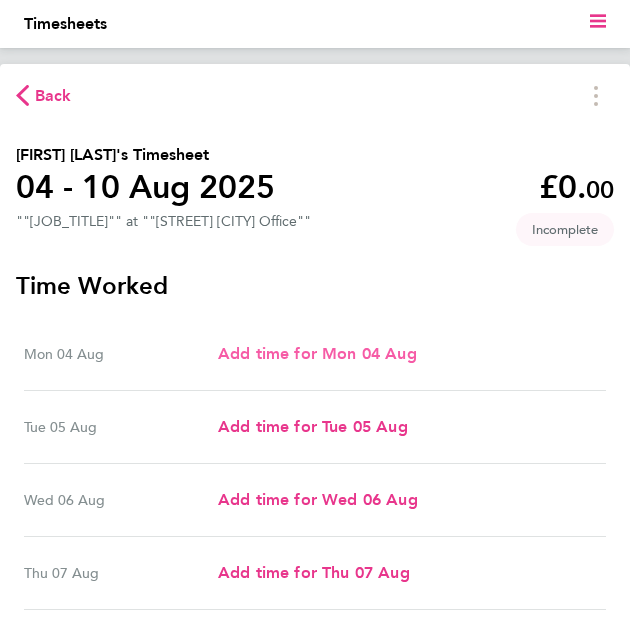 drag, startPoint x: 315, startPoint y: 355, endPoint x: 202, endPoint y: 355, distance: 113 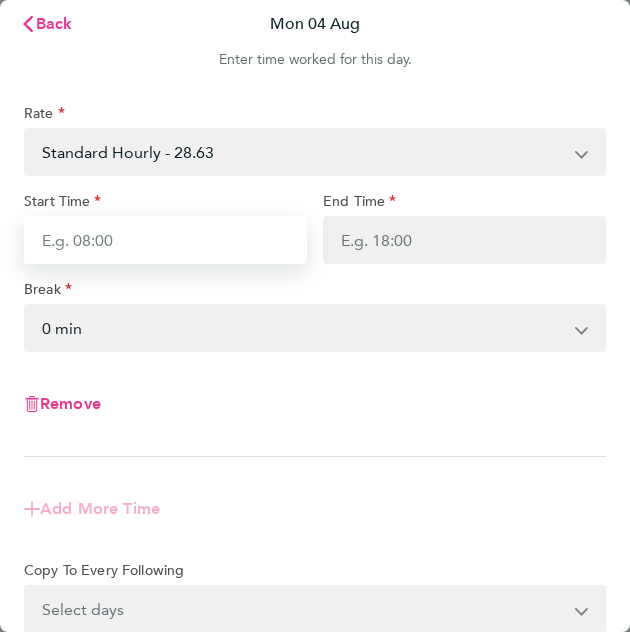 click on "Start Time" at bounding box center [165, 240] 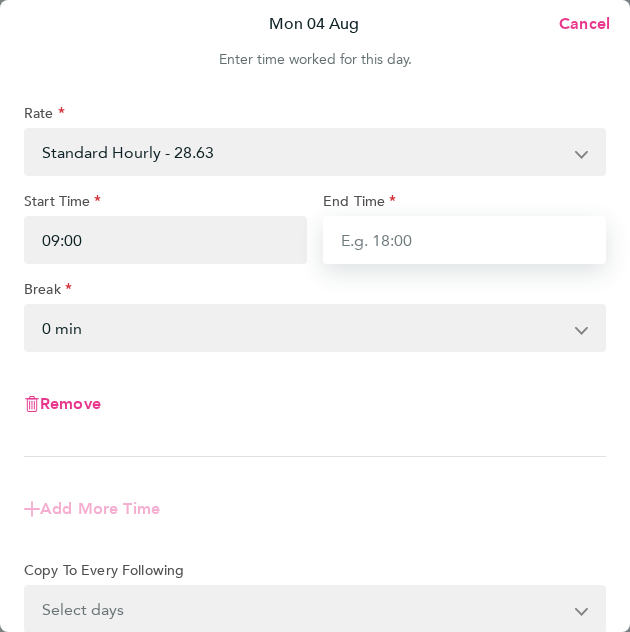 drag, startPoint x: 429, startPoint y: 230, endPoint x: 416, endPoint y: 255, distance: 28.178005 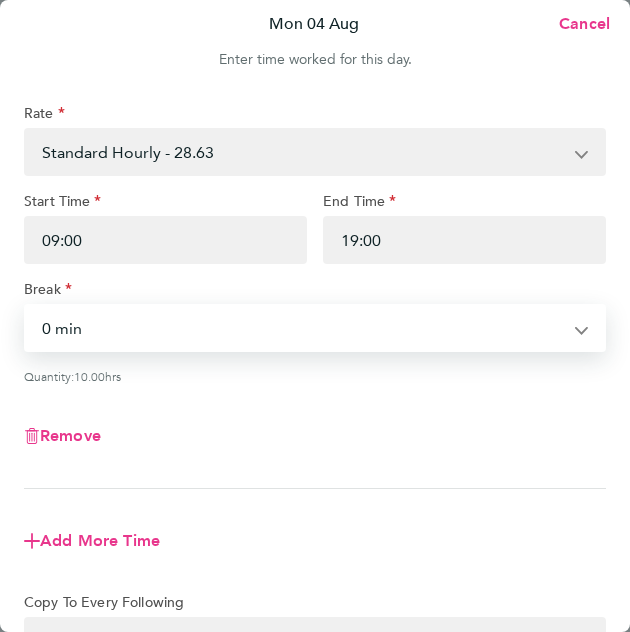 drag, startPoint x: 192, startPoint y: 325, endPoint x: 171, endPoint y: 353, distance: 35 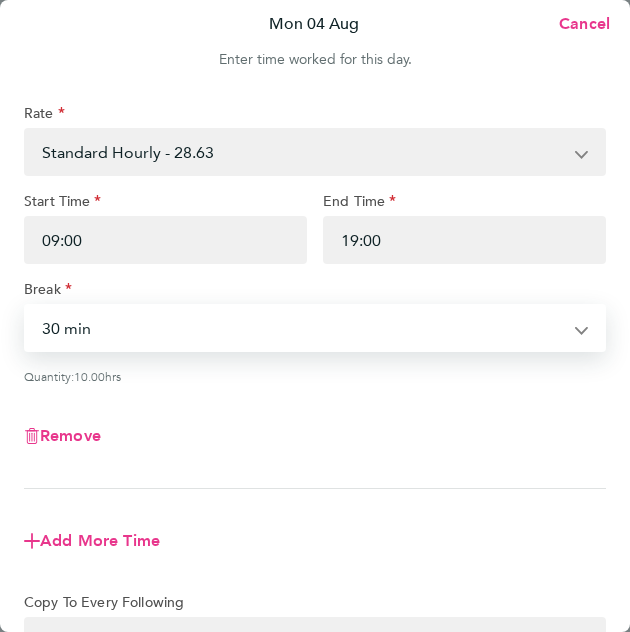 click on "0 min   15 min   30 min   45 min   60 min   75 min   90 min" at bounding box center [303, 328] 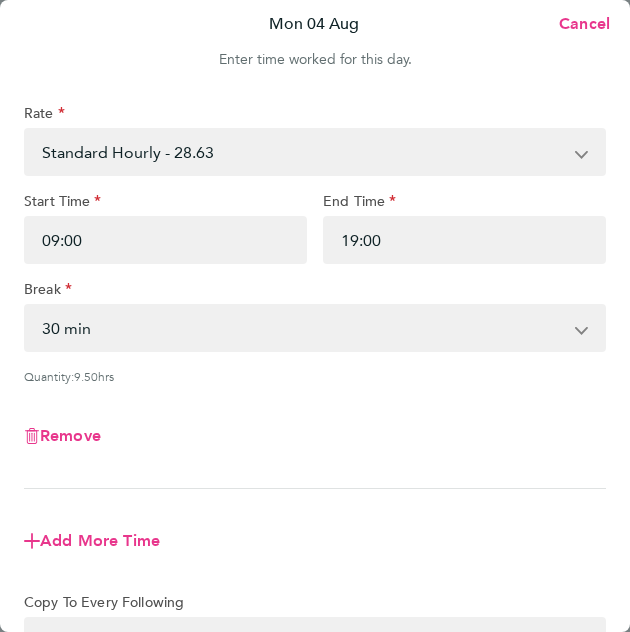 click on "Remove" 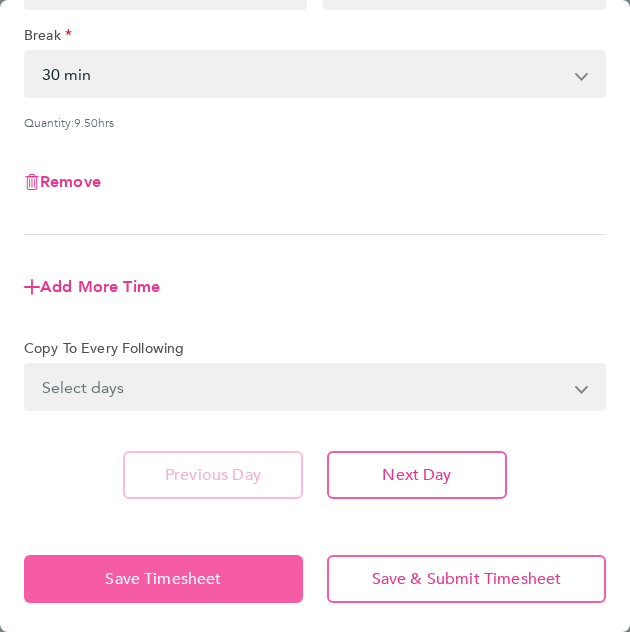 click on "Save Timesheet" 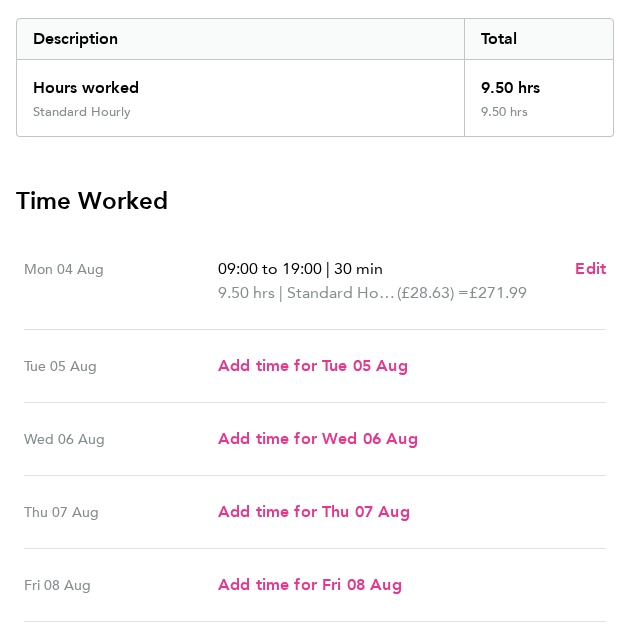 scroll, scrollTop: 400, scrollLeft: 0, axis: vertical 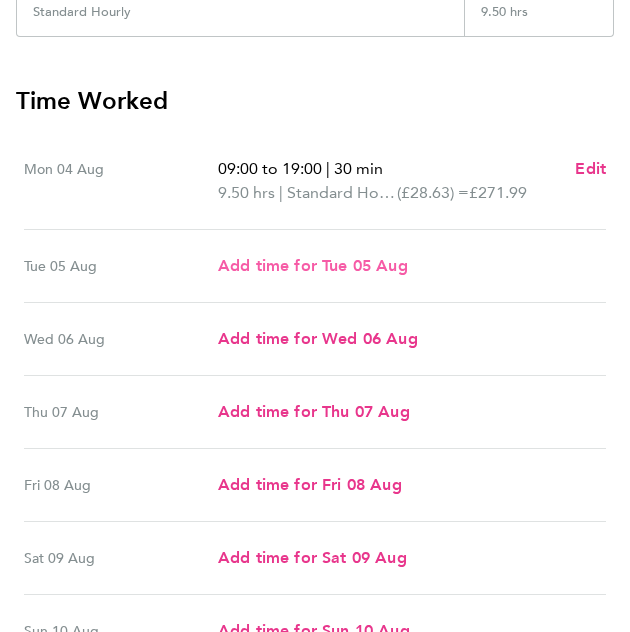 click on "Add time for Tue 05 Aug" at bounding box center (313, 265) 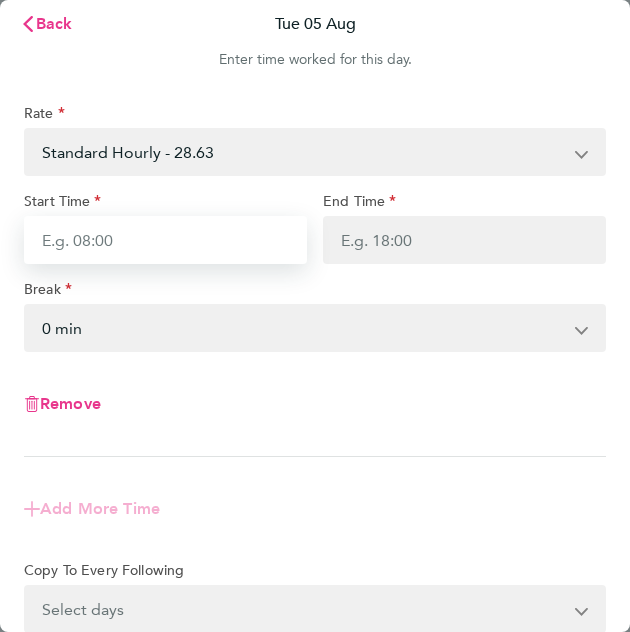 click on "Start Time" at bounding box center (165, 240) 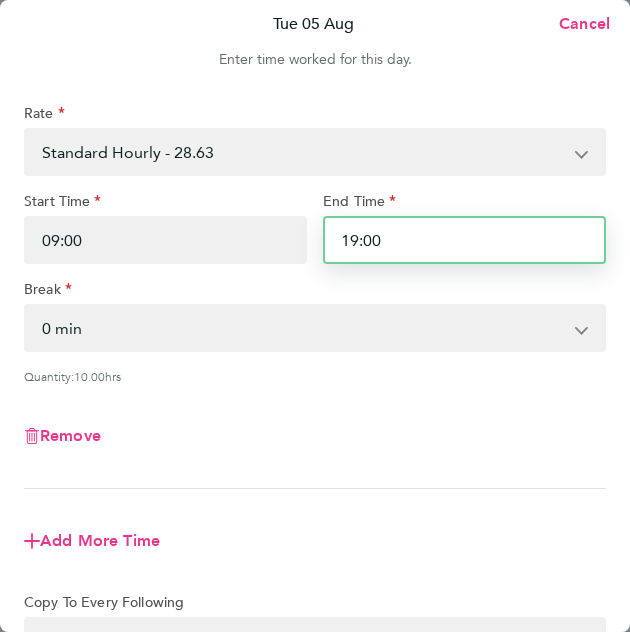 click on "19:00" at bounding box center (464, 240) 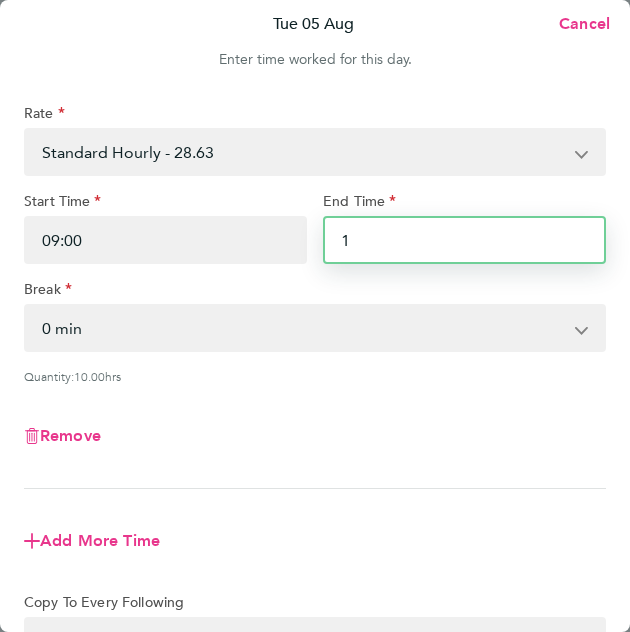type on "17:00" 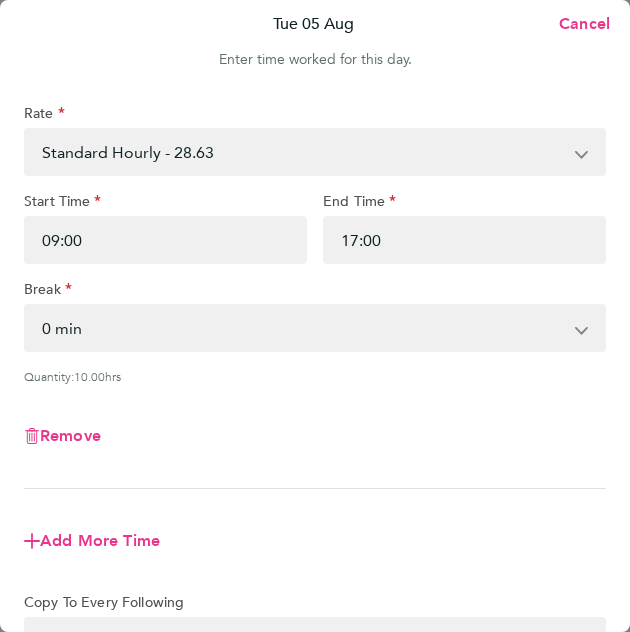 click on "0 min   15 min   30 min   45 min   60 min   75 min   90 min" at bounding box center (303, 328) 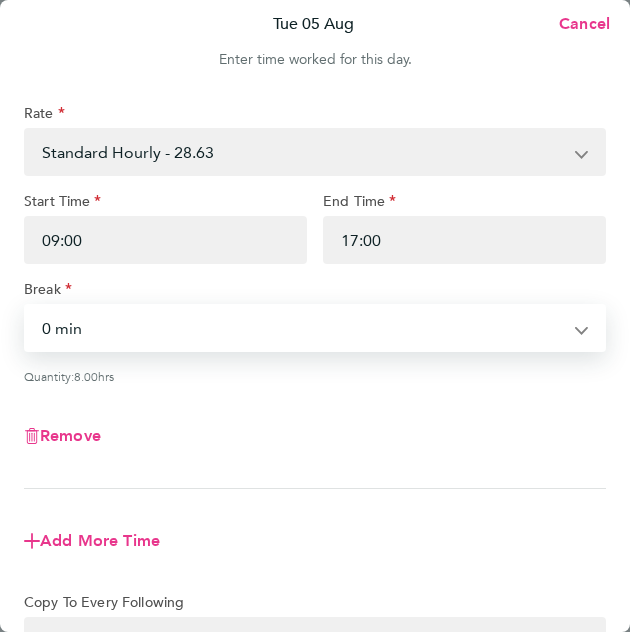 select on "30" 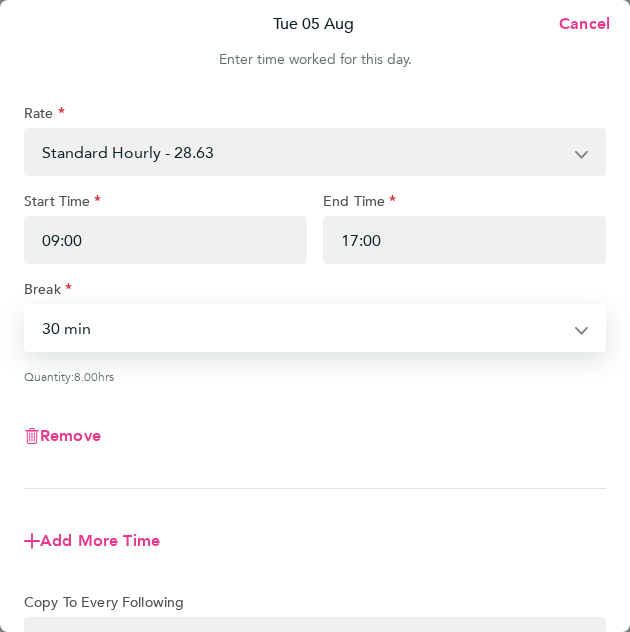 click on "0 min   15 min   30 min   45 min   60 min   75 min   90 min" at bounding box center [303, 328] 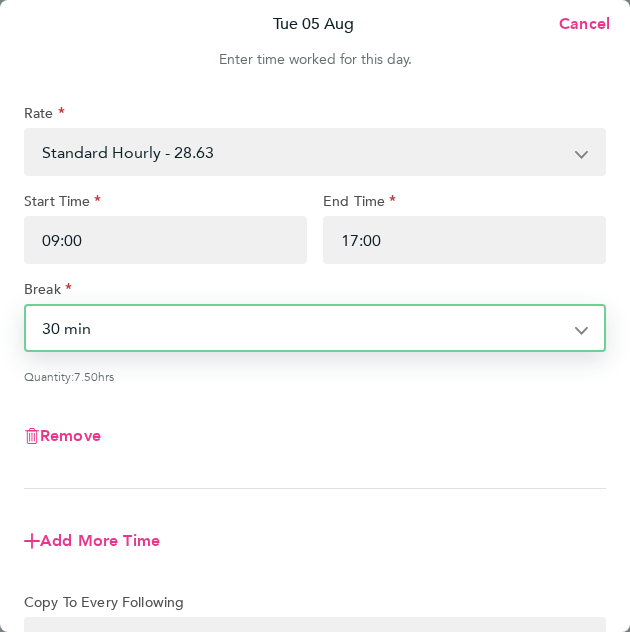 click on "Remove" 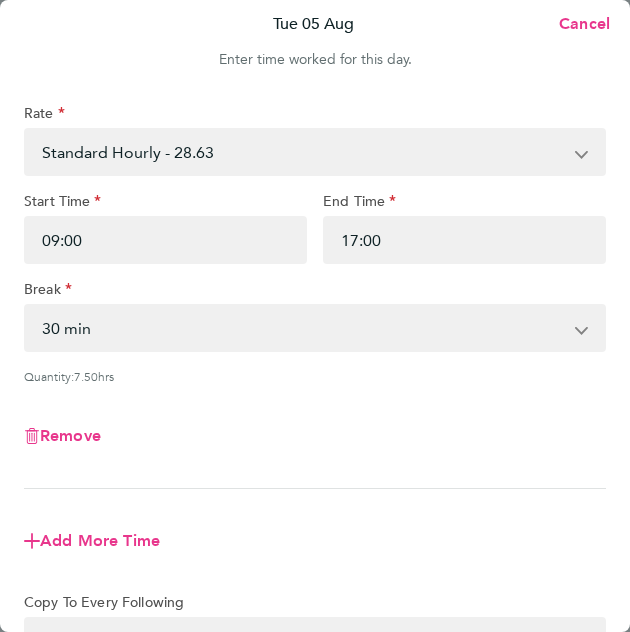 scroll, scrollTop: 254, scrollLeft: 0, axis: vertical 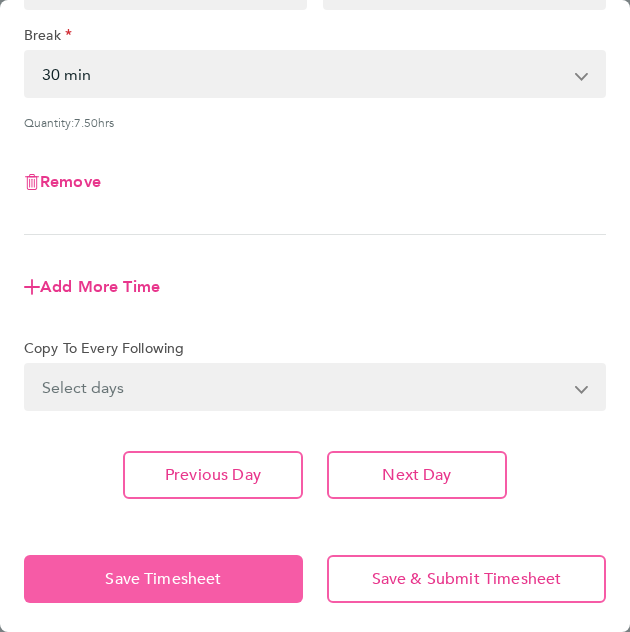 click on "Save Timesheet" 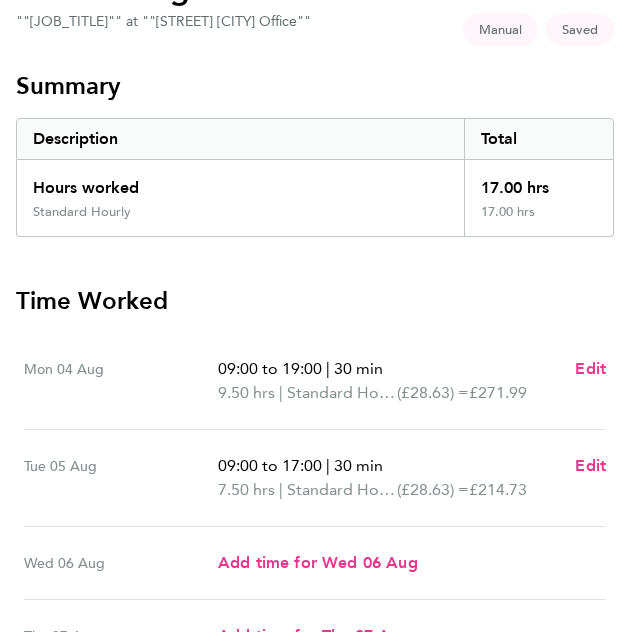 scroll, scrollTop: 400, scrollLeft: 0, axis: vertical 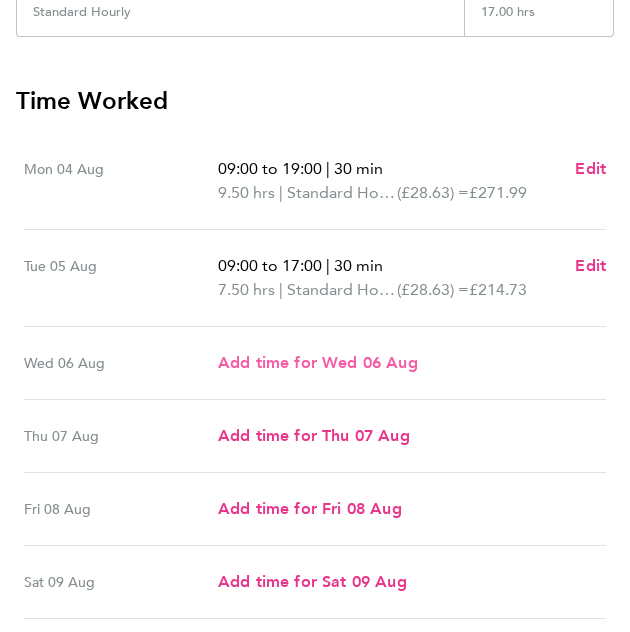 click on "Add time for Wed 06 Aug" at bounding box center [318, 362] 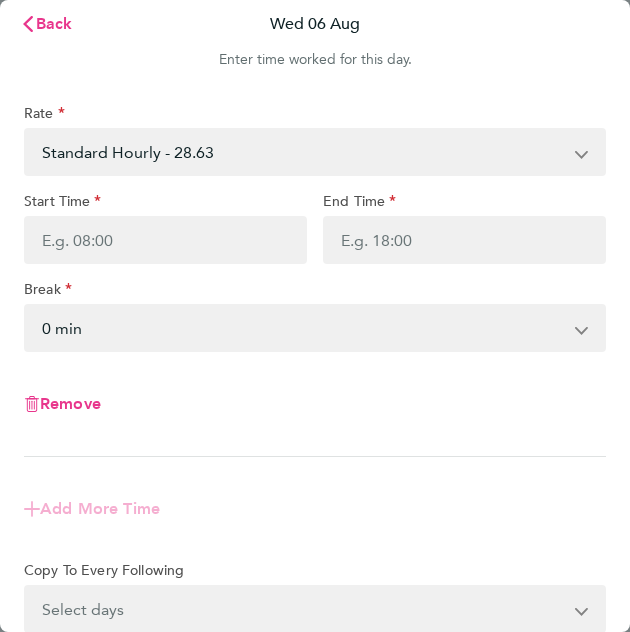 scroll, scrollTop: 0, scrollLeft: 0, axis: both 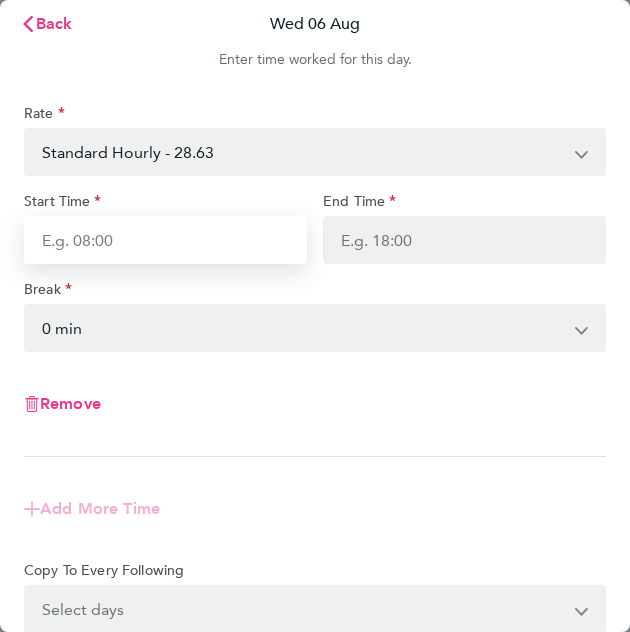 click on "Start Time" at bounding box center [165, 240] 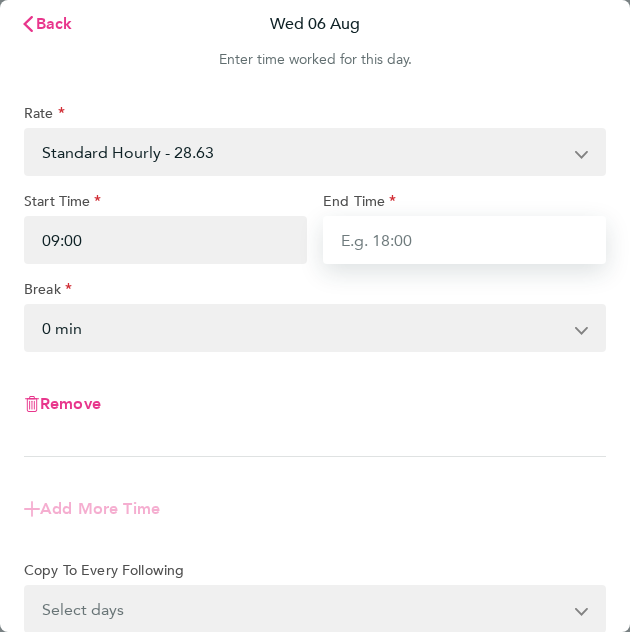 type on "17:00" 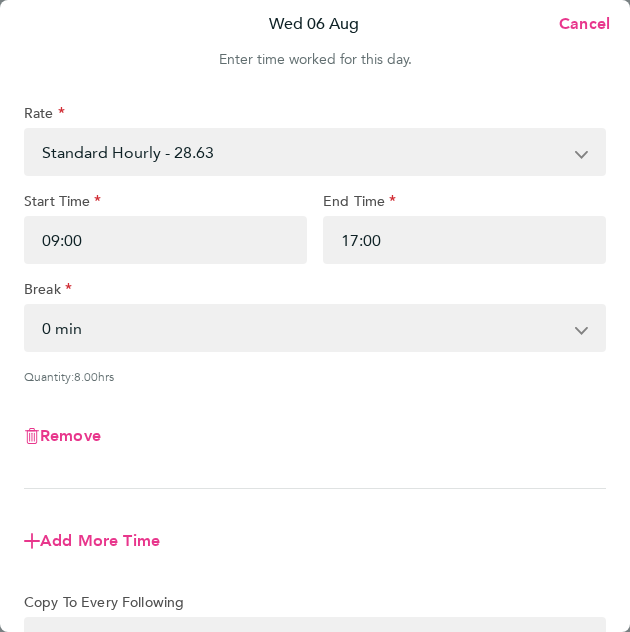 click on "0 min   15 min   30 min   45 min   60 min   75 min   90 min" at bounding box center [303, 328] 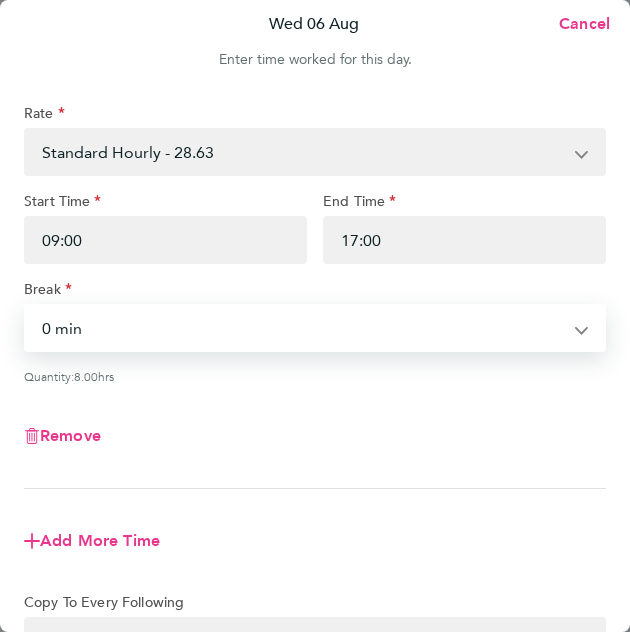 select on "30" 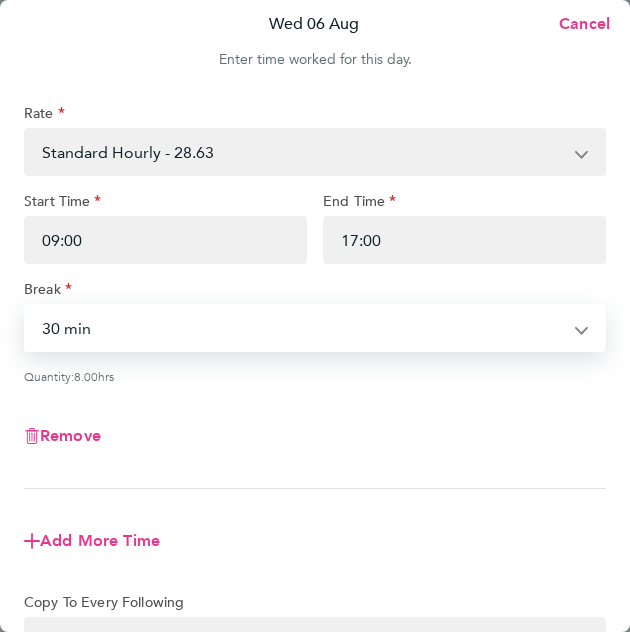 click on "0 min   15 min   30 min   45 min   60 min   75 min   90 min" at bounding box center (303, 328) 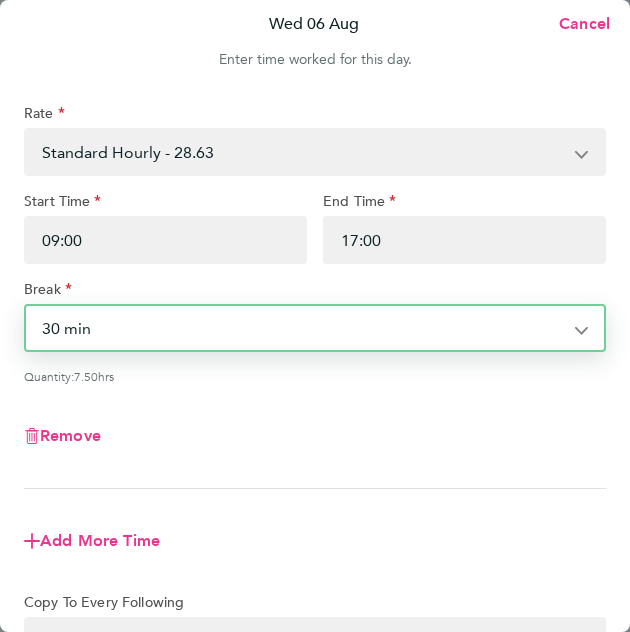 click on "Remove" 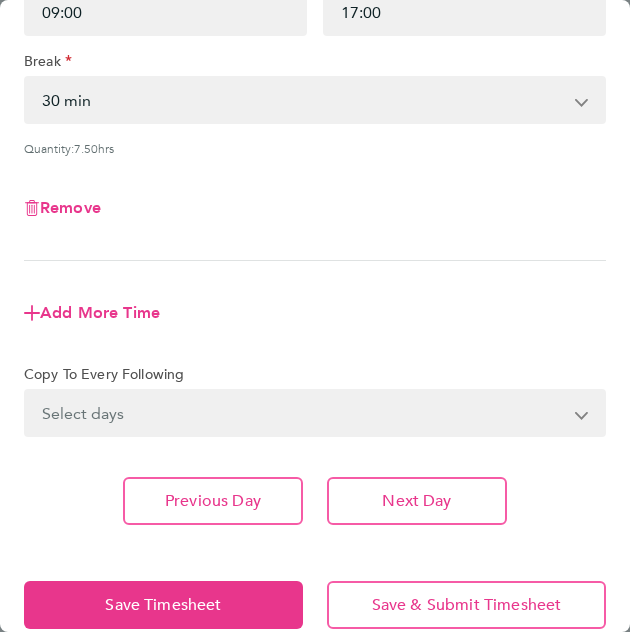 scroll, scrollTop: 254, scrollLeft: 0, axis: vertical 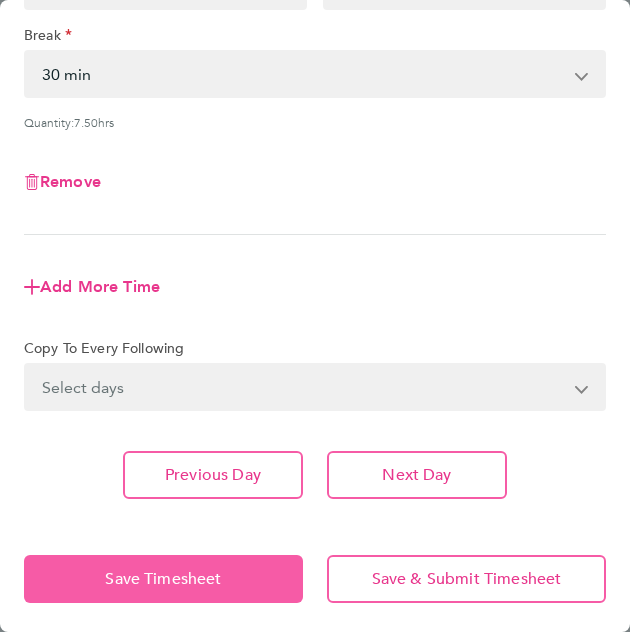 click on "Save Timesheet" 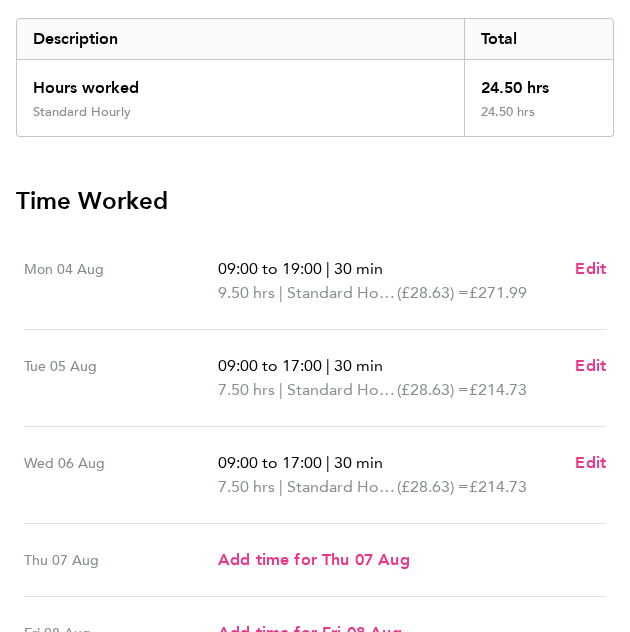 scroll, scrollTop: 500, scrollLeft: 0, axis: vertical 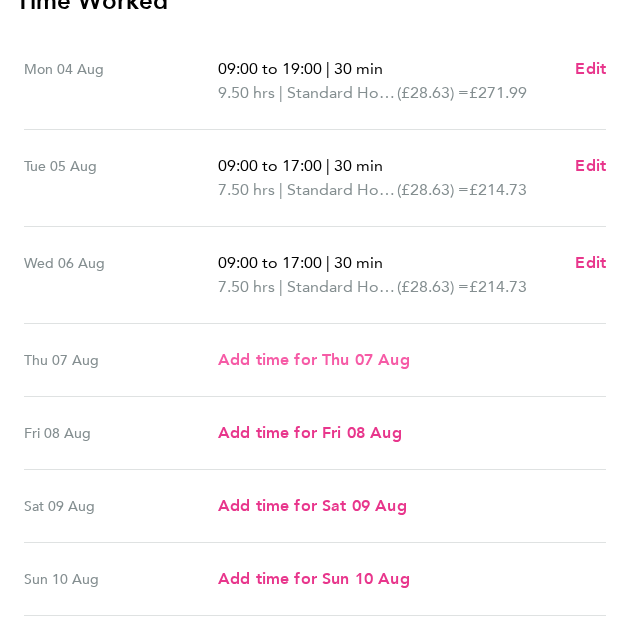 click on "Add time for Thu 07 Aug" at bounding box center (314, 359) 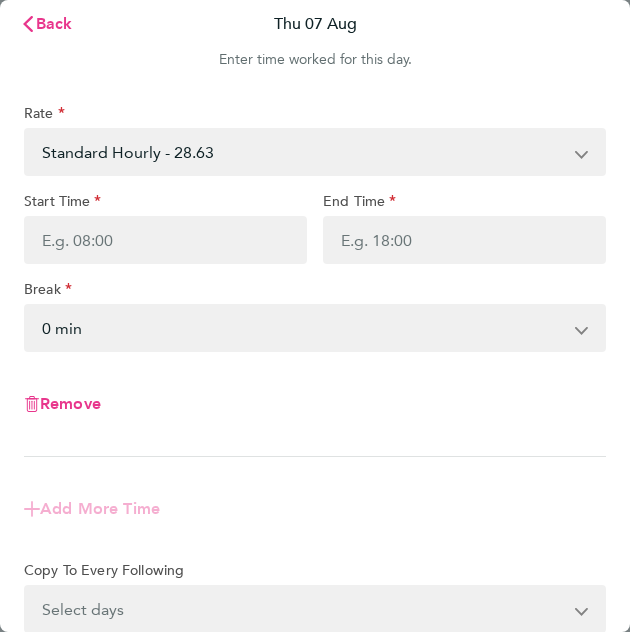 scroll, scrollTop: 0, scrollLeft: 0, axis: both 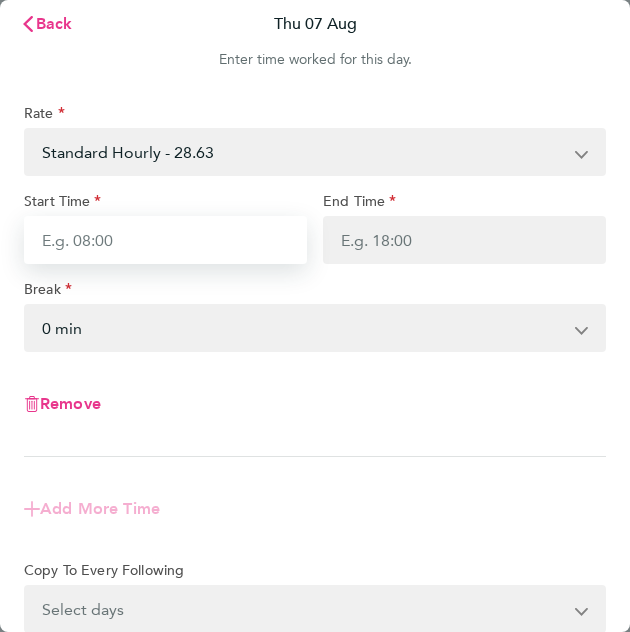 click on "Start Time" at bounding box center (165, 240) 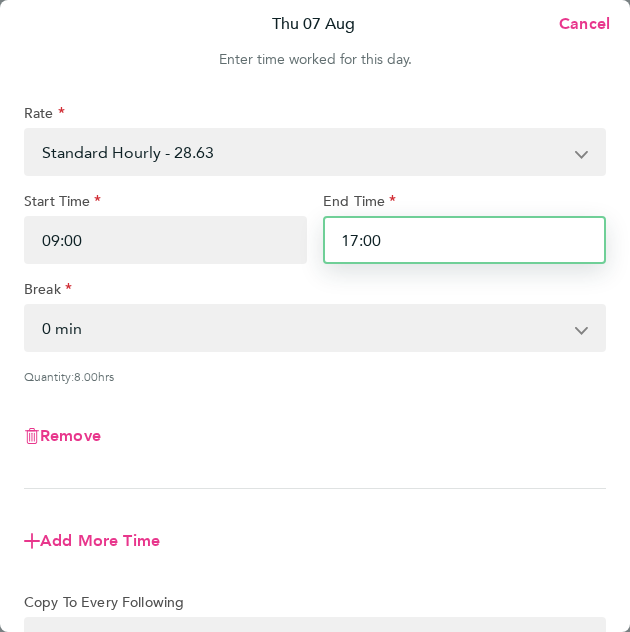 click on "17:00" at bounding box center [464, 240] 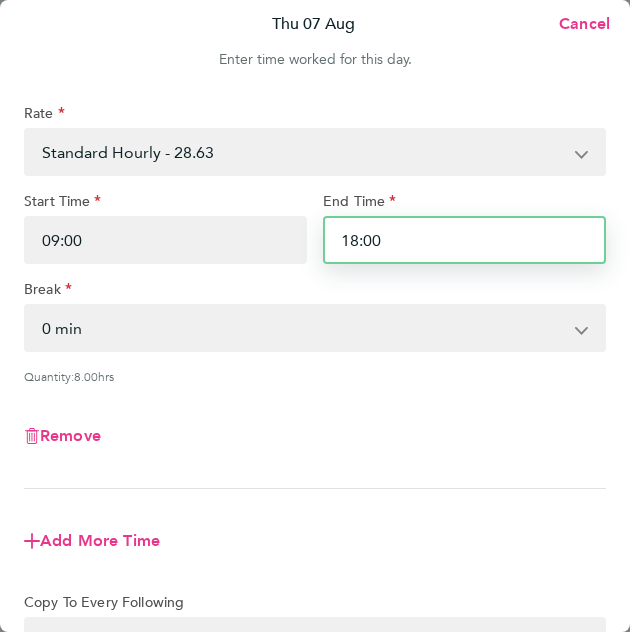 type on "18:00" 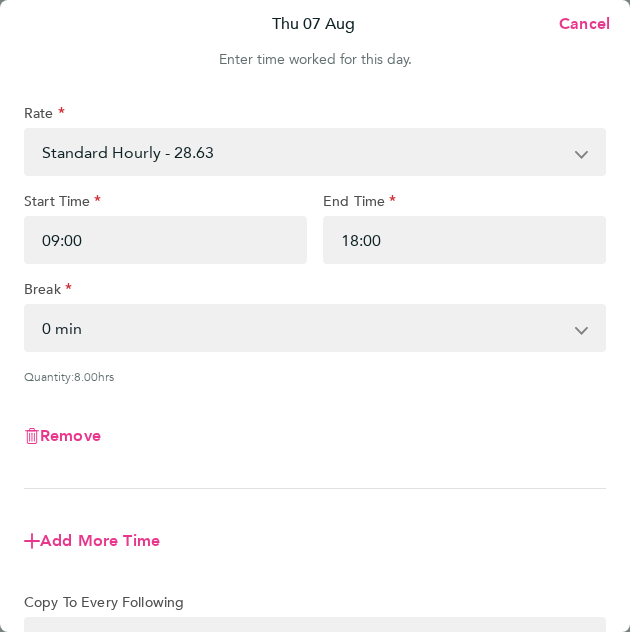 drag, startPoint x: 257, startPoint y: 333, endPoint x: 254, endPoint y: 345, distance: 12.369317 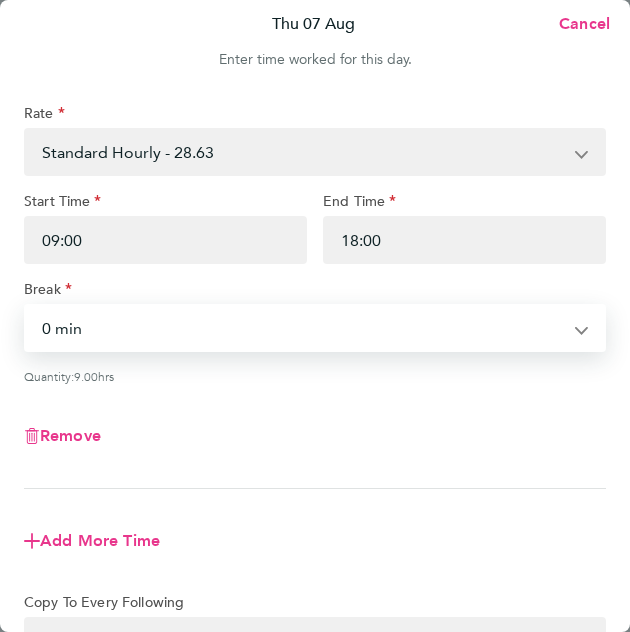 select on "30" 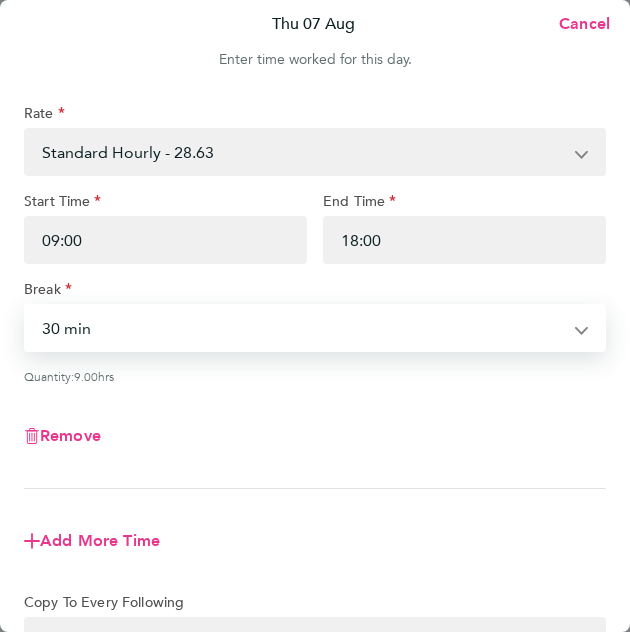 click on "0 min   15 min   30 min   45 min   60 min   75 min   90 min" at bounding box center [303, 328] 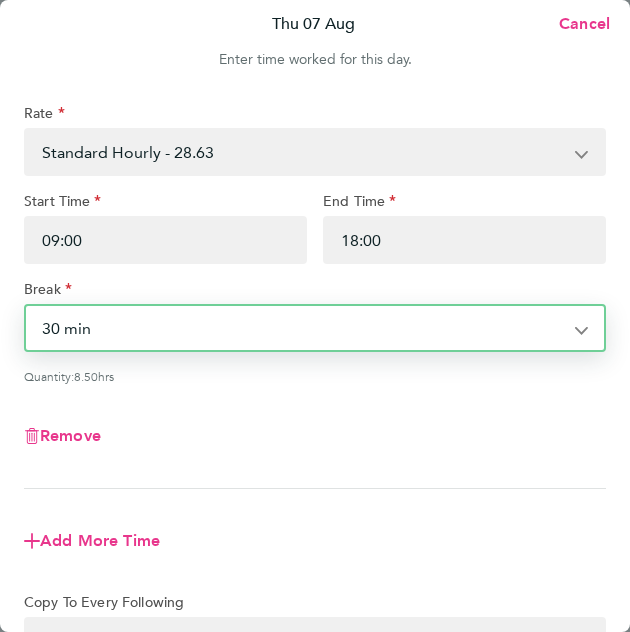 click on "Remove" 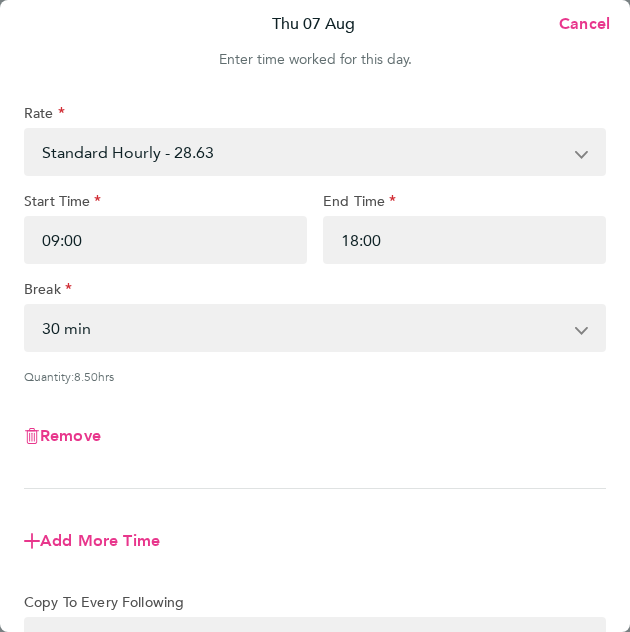 scroll, scrollTop: 254, scrollLeft: 0, axis: vertical 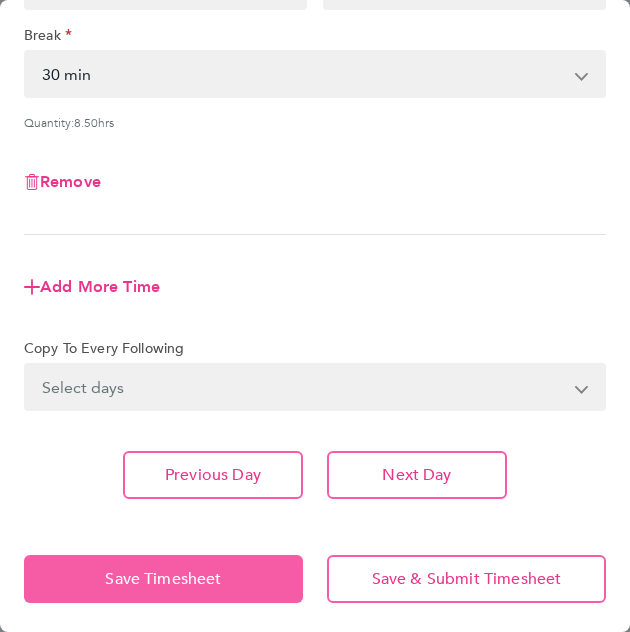 click on "Save Timesheet" 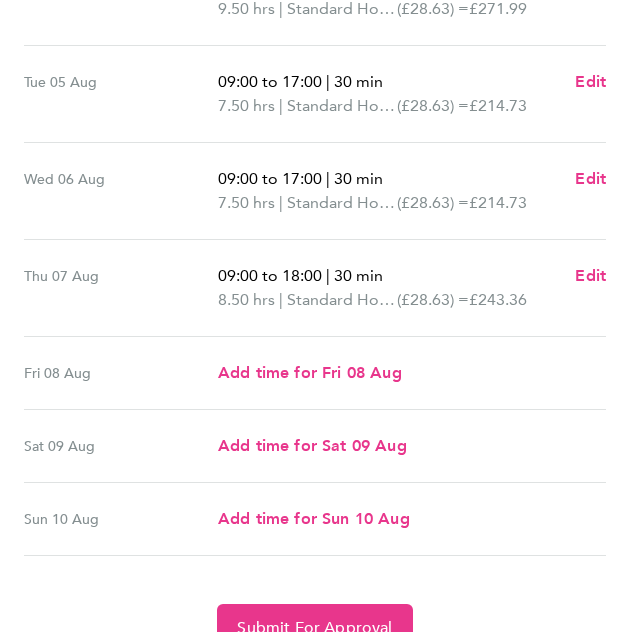 scroll, scrollTop: 649, scrollLeft: 0, axis: vertical 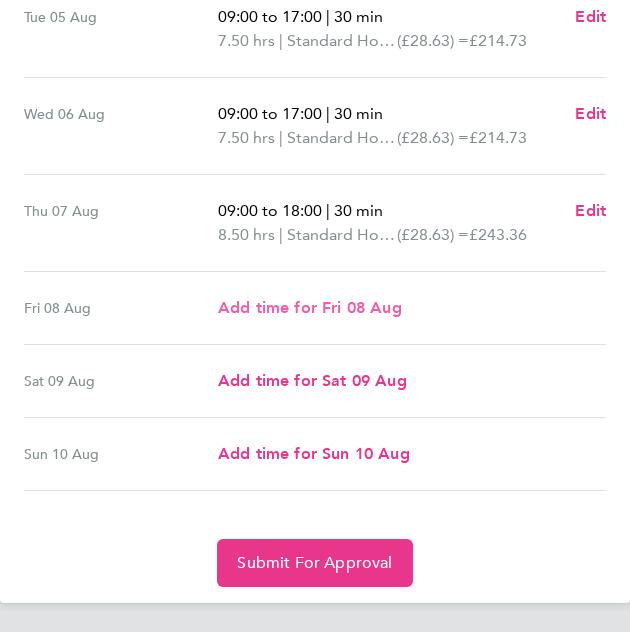 click on "Add time for Fri 08 Aug" at bounding box center [310, 307] 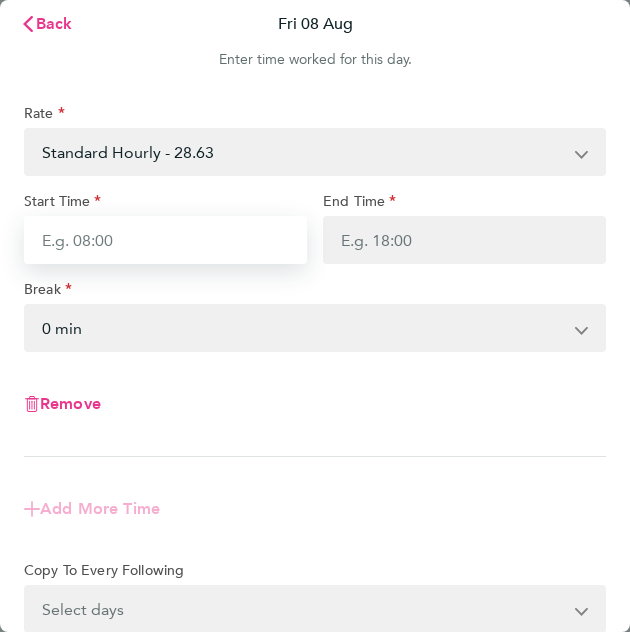 click on "Start Time" at bounding box center [165, 240] 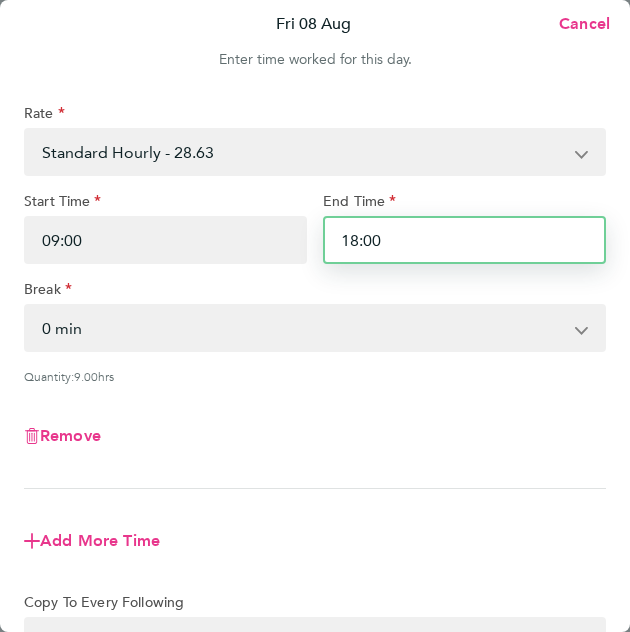 click on "18:00" at bounding box center [464, 240] 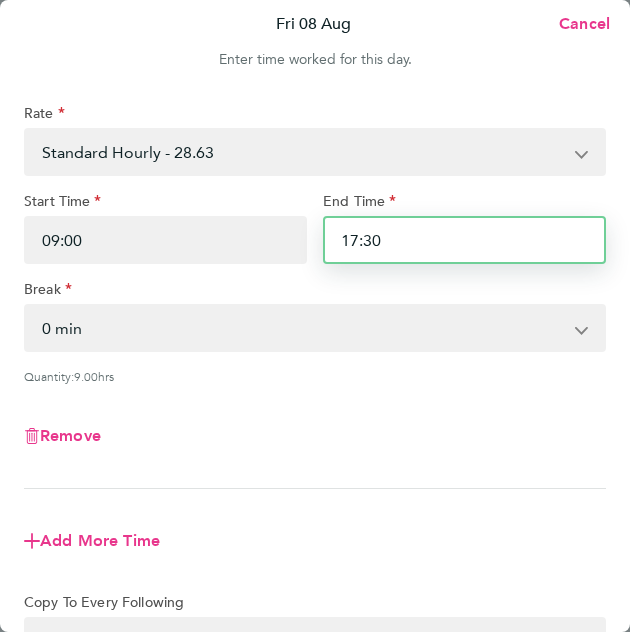 type on "17:30" 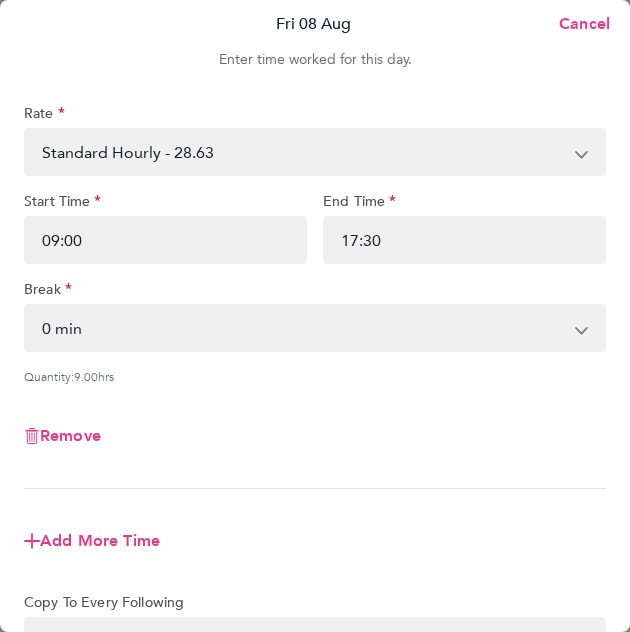 drag, startPoint x: 170, startPoint y: 410, endPoint x: 181, endPoint y: 401, distance: 14.21267 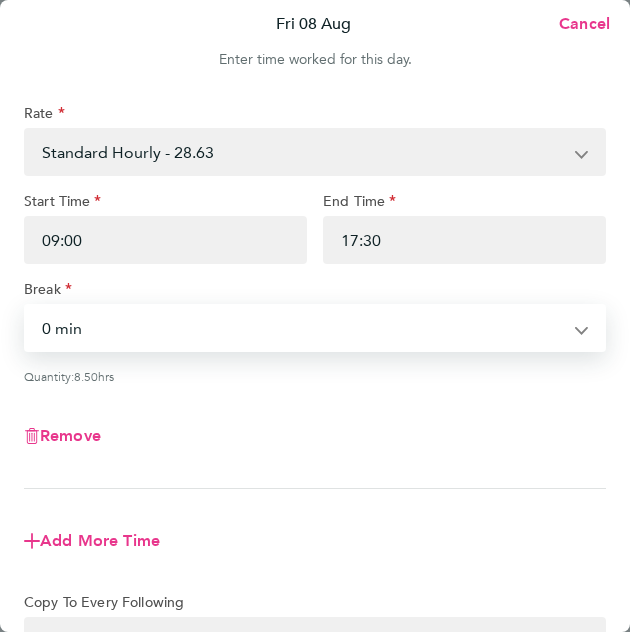 drag, startPoint x: 216, startPoint y: 328, endPoint x: 206, endPoint y: 352, distance: 26 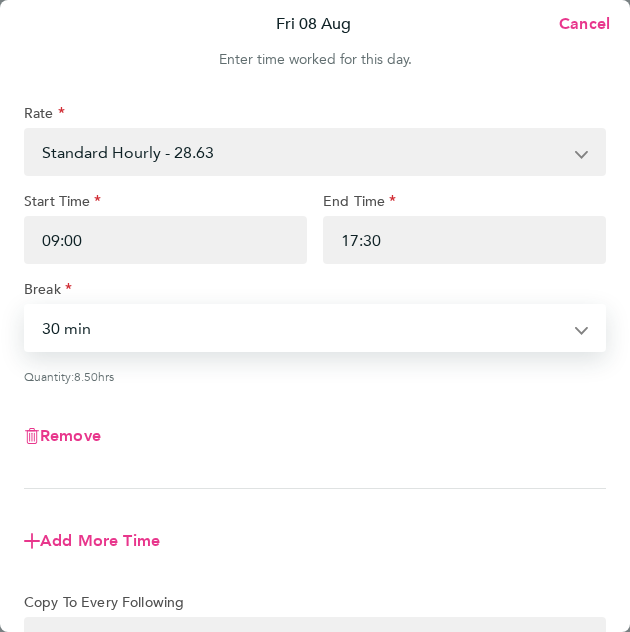 click on "0 min   15 min   30 min   45 min   60 min   75 min   90 min" at bounding box center [303, 328] 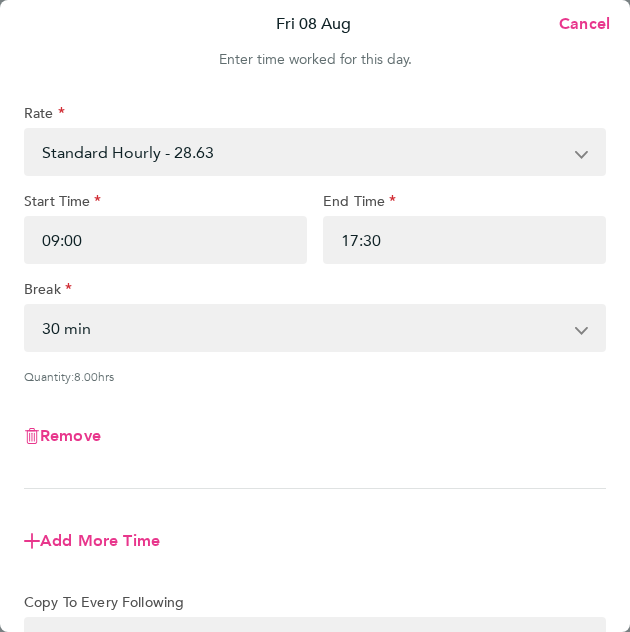 click on "Remove" 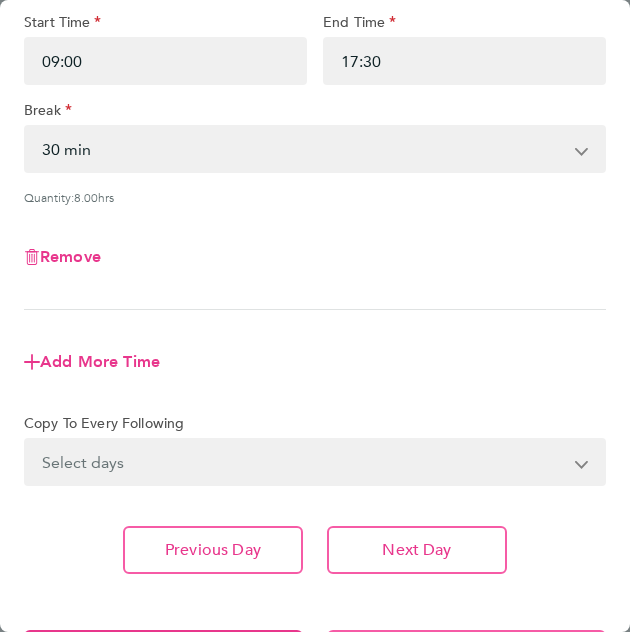 scroll, scrollTop: 254, scrollLeft: 0, axis: vertical 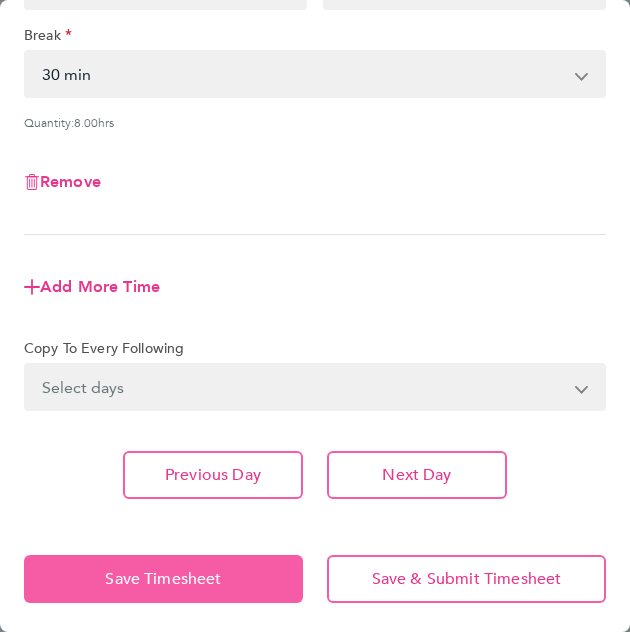 drag, startPoint x: 158, startPoint y: 568, endPoint x: 188, endPoint y: 523, distance: 54.08327 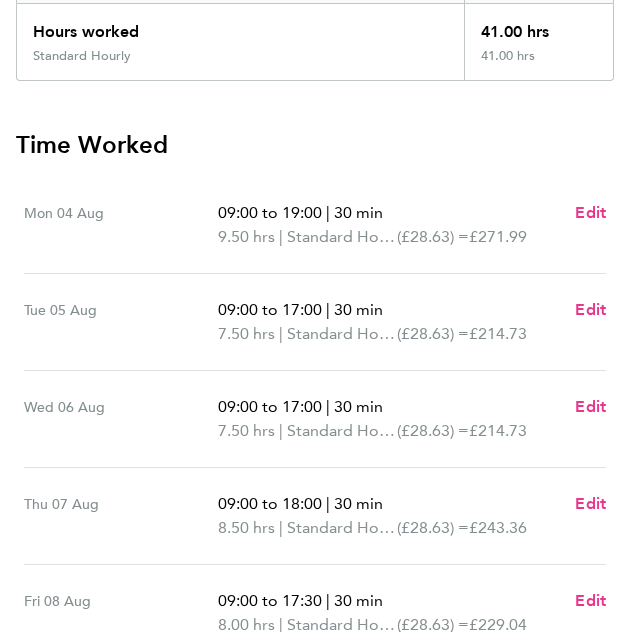 scroll, scrollTop: 400, scrollLeft: 0, axis: vertical 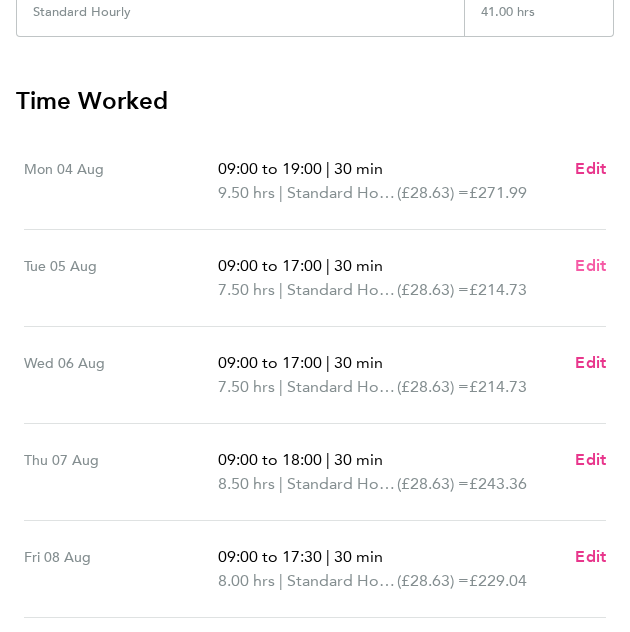 click on "Edit" at bounding box center [590, 265] 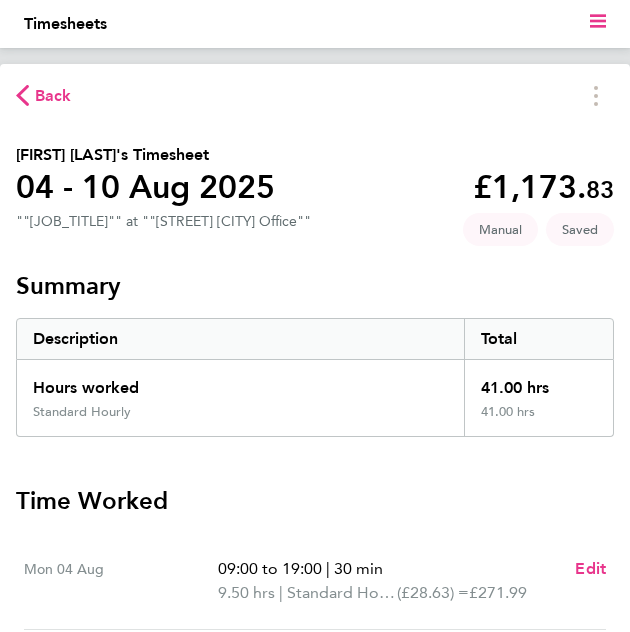 select on "30" 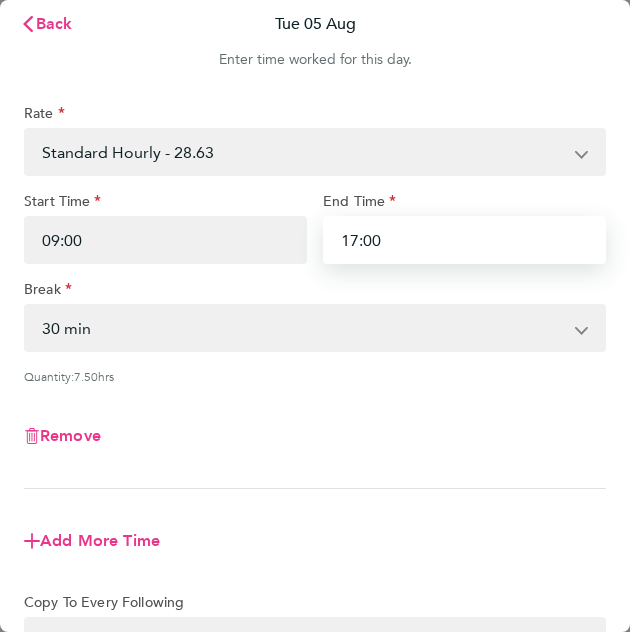 click on "17:00" at bounding box center [464, 240] 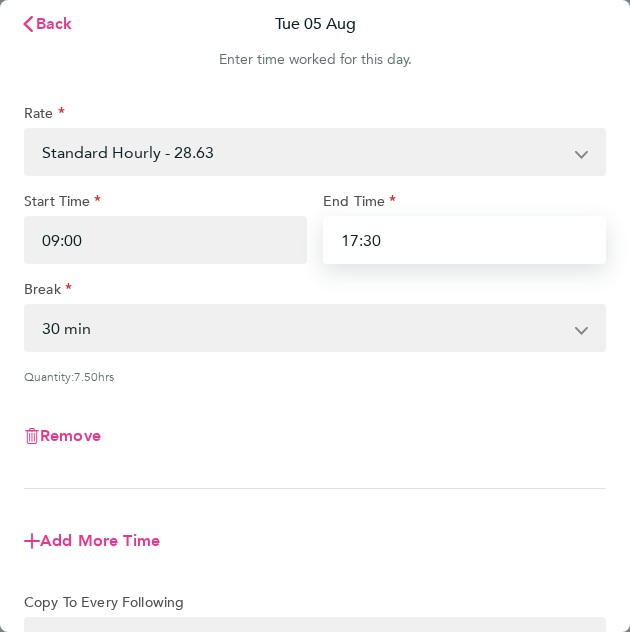 type on "17:30" 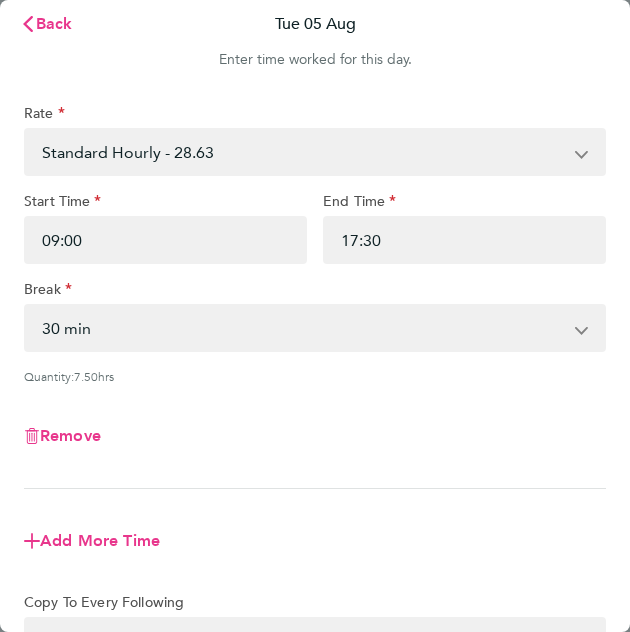 click on "Remove" 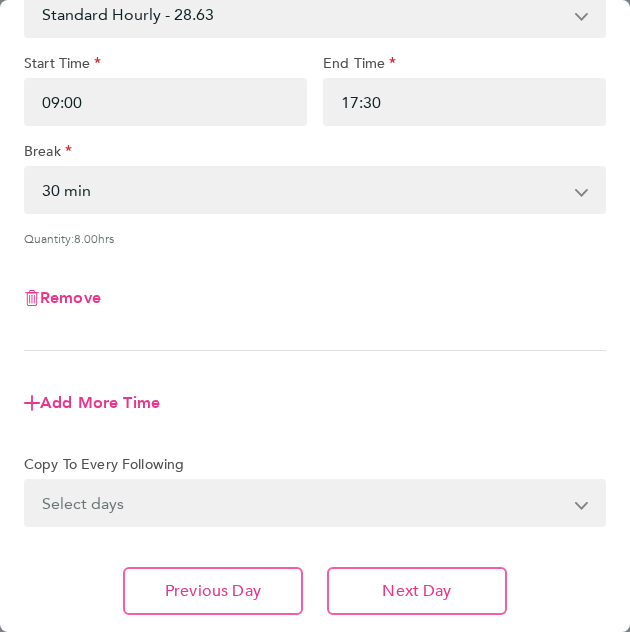 scroll, scrollTop: 254, scrollLeft: 0, axis: vertical 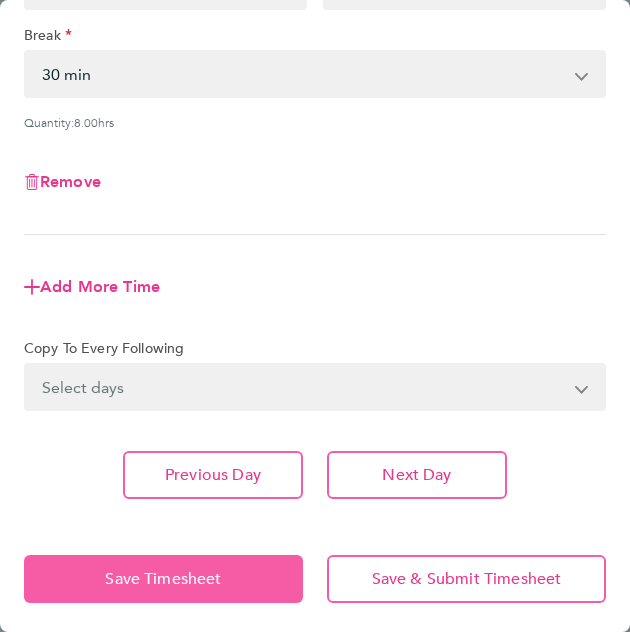 drag, startPoint x: 174, startPoint y: 571, endPoint x: 422, endPoint y: 447, distance: 277.27243 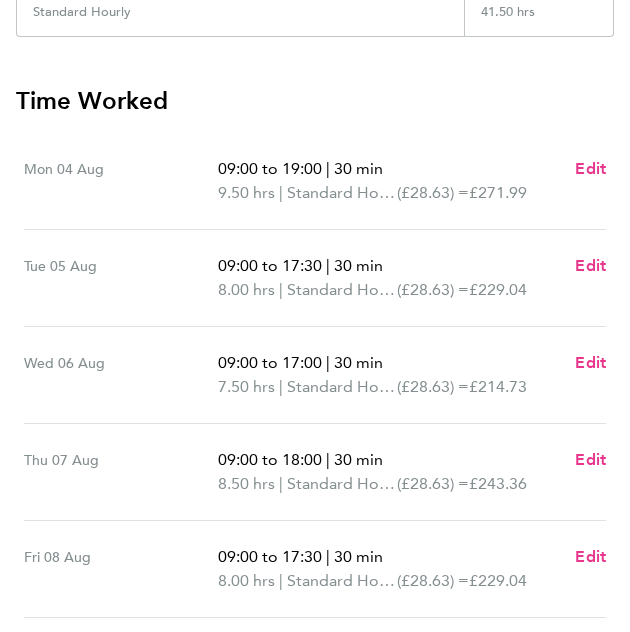 scroll, scrollTop: 500, scrollLeft: 0, axis: vertical 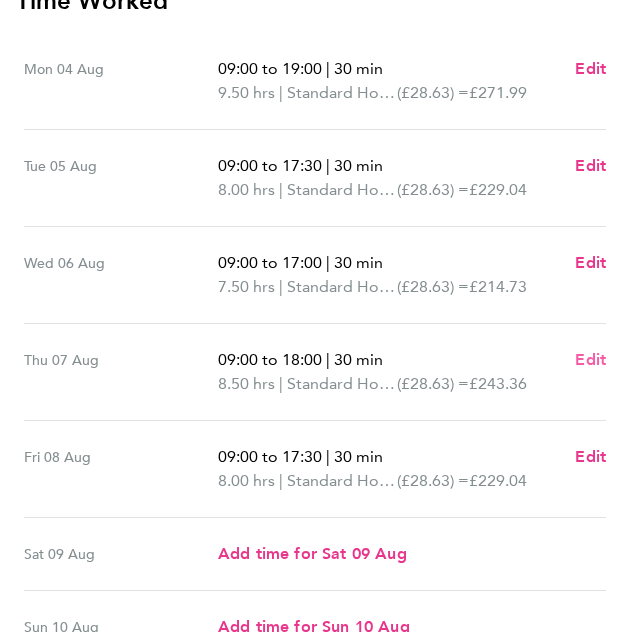 click on "Edit" at bounding box center (590, 359) 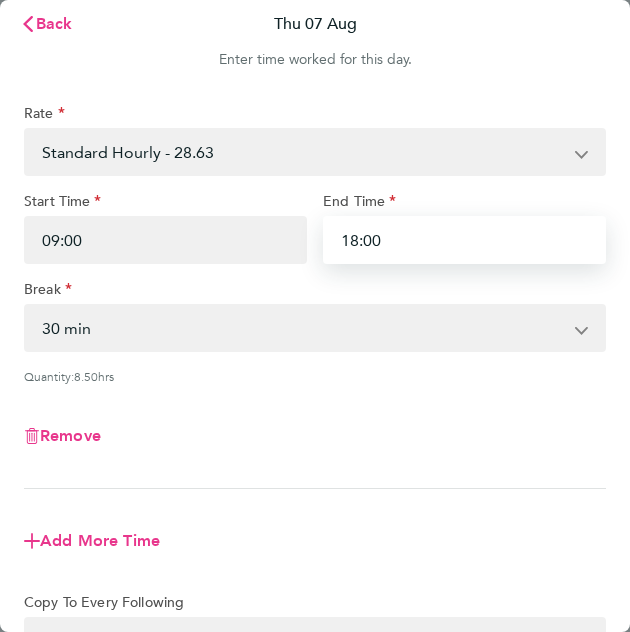 click on "18:00" at bounding box center [464, 240] 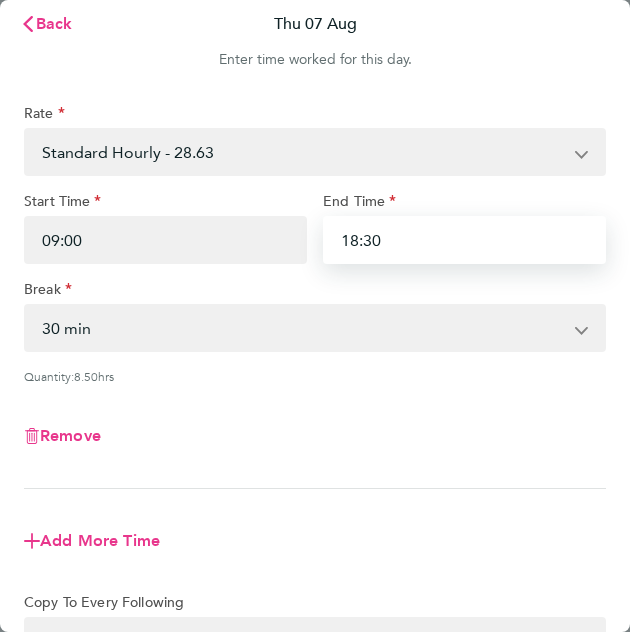 type on "18:30" 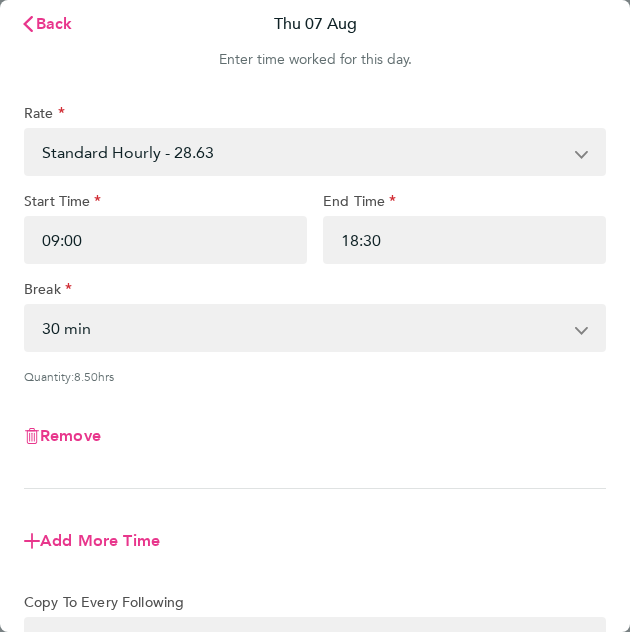 click on "Remove" 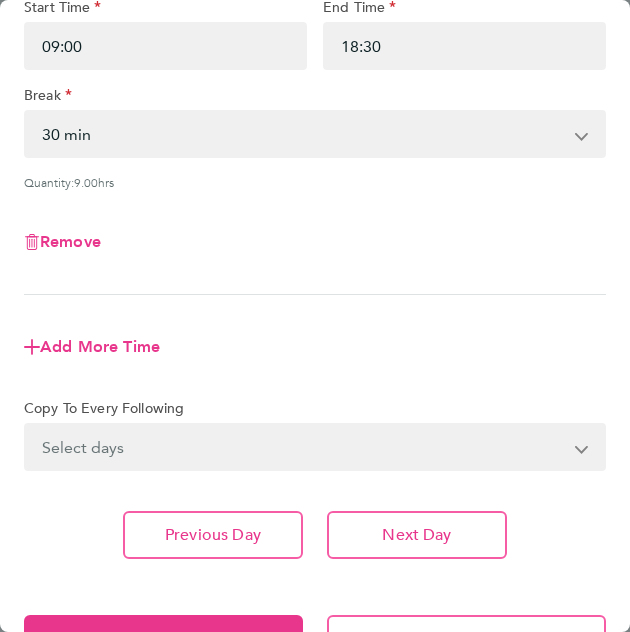 scroll, scrollTop: 254, scrollLeft: 0, axis: vertical 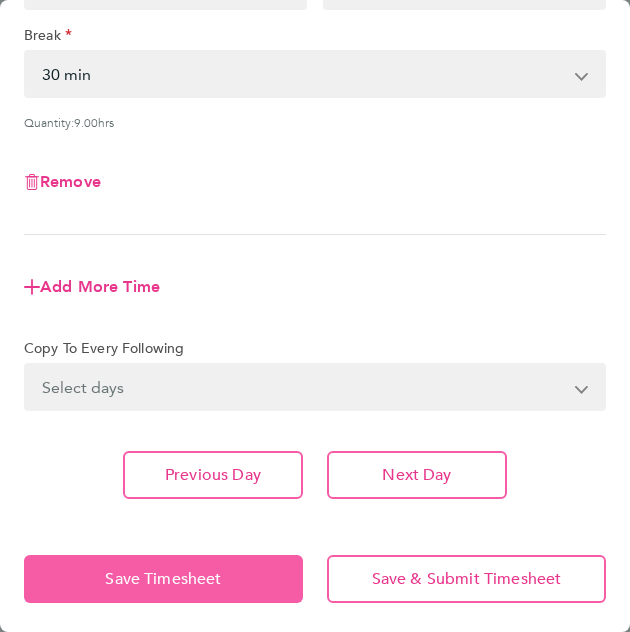 click on "Save Timesheet" 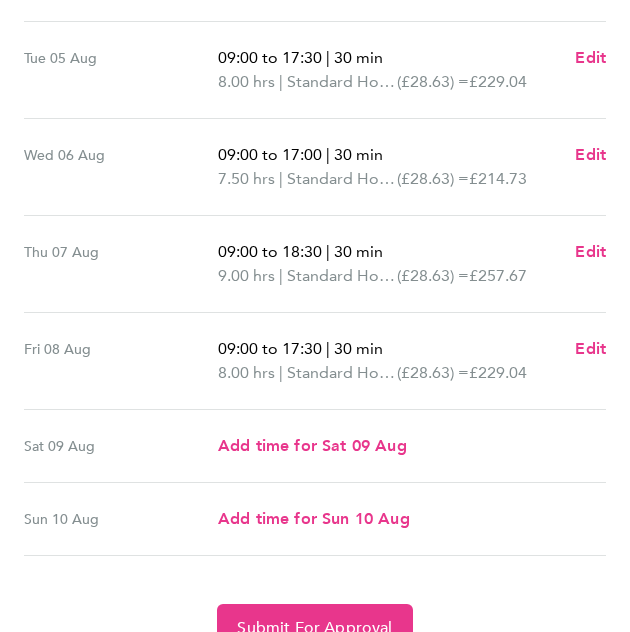 scroll, scrollTop: 673, scrollLeft: 0, axis: vertical 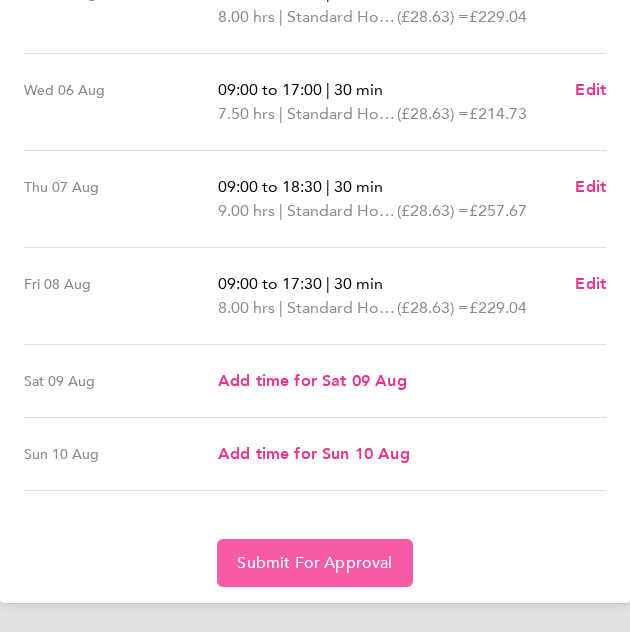 click on "Submit For Approval" 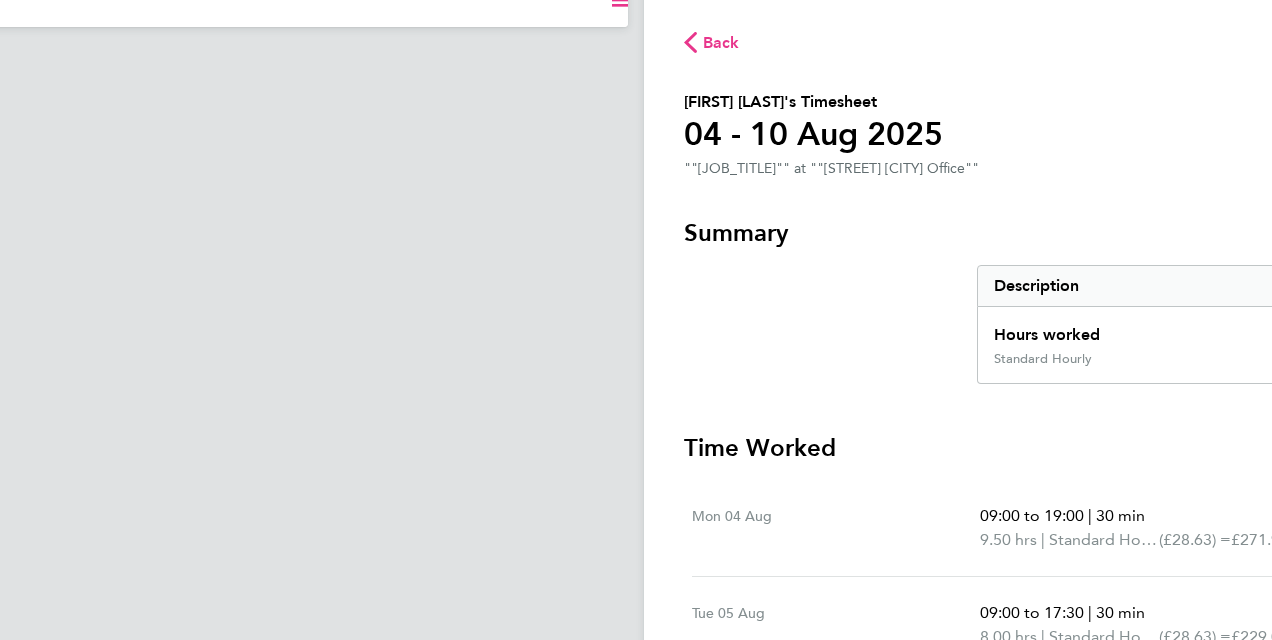 scroll, scrollTop: 0, scrollLeft: 0, axis: both 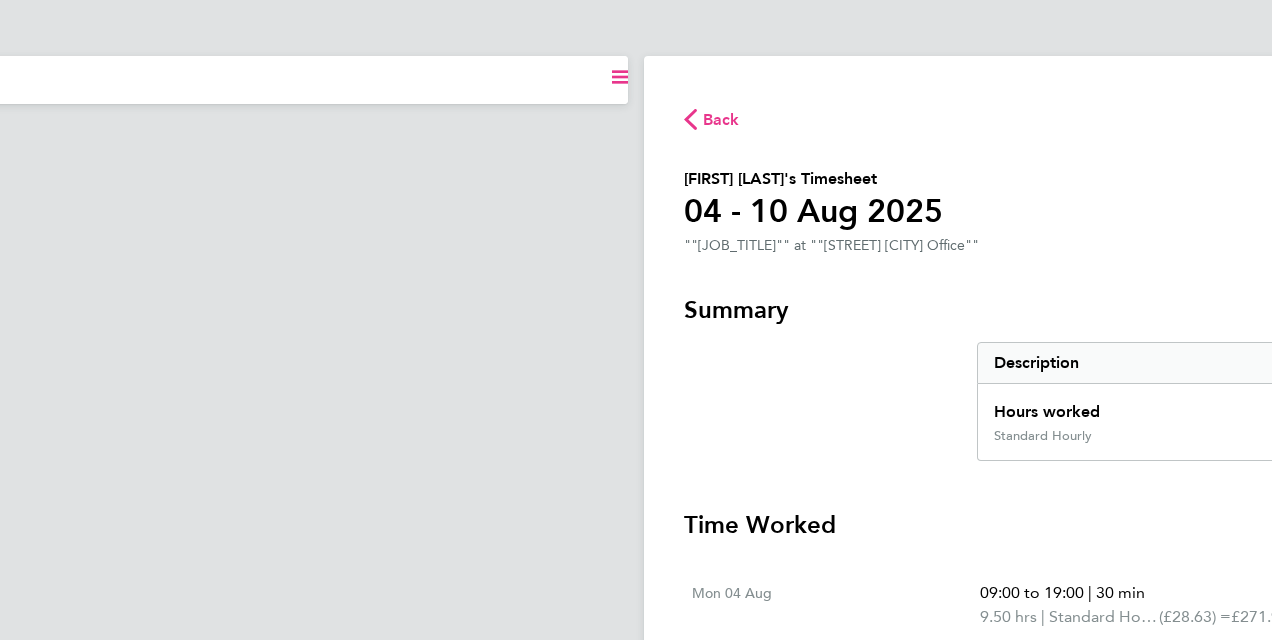 click on "Back" 